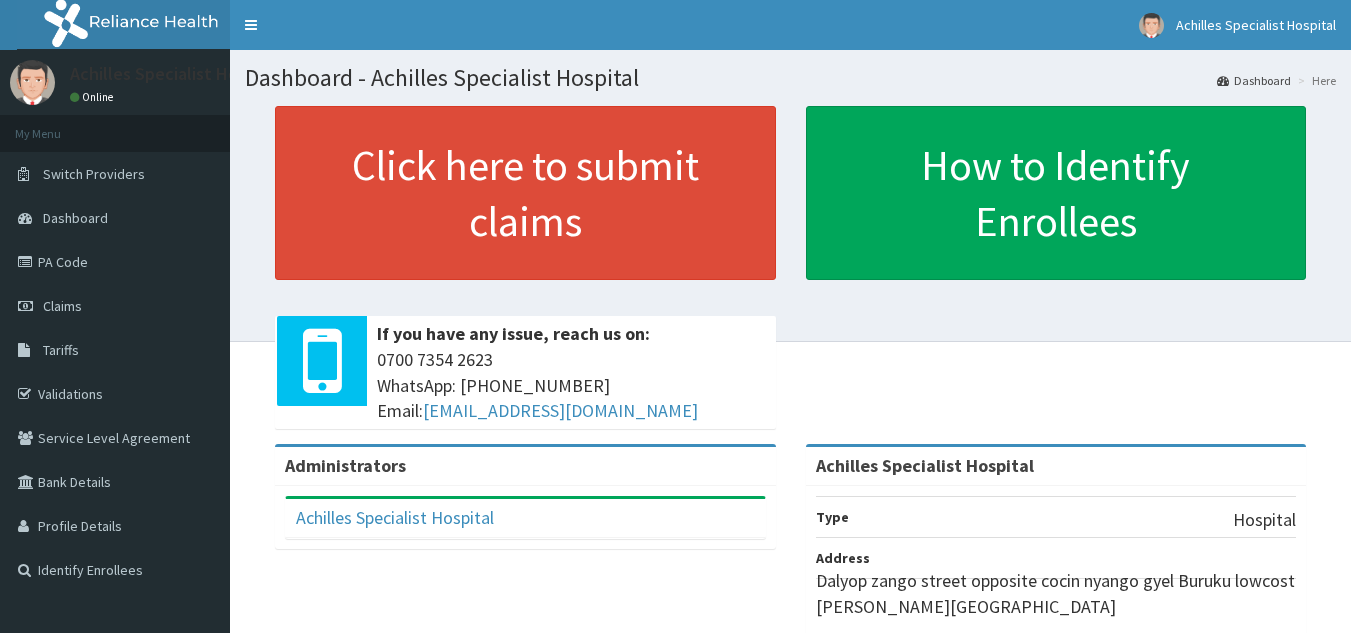 scroll, scrollTop: 0, scrollLeft: 0, axis: both 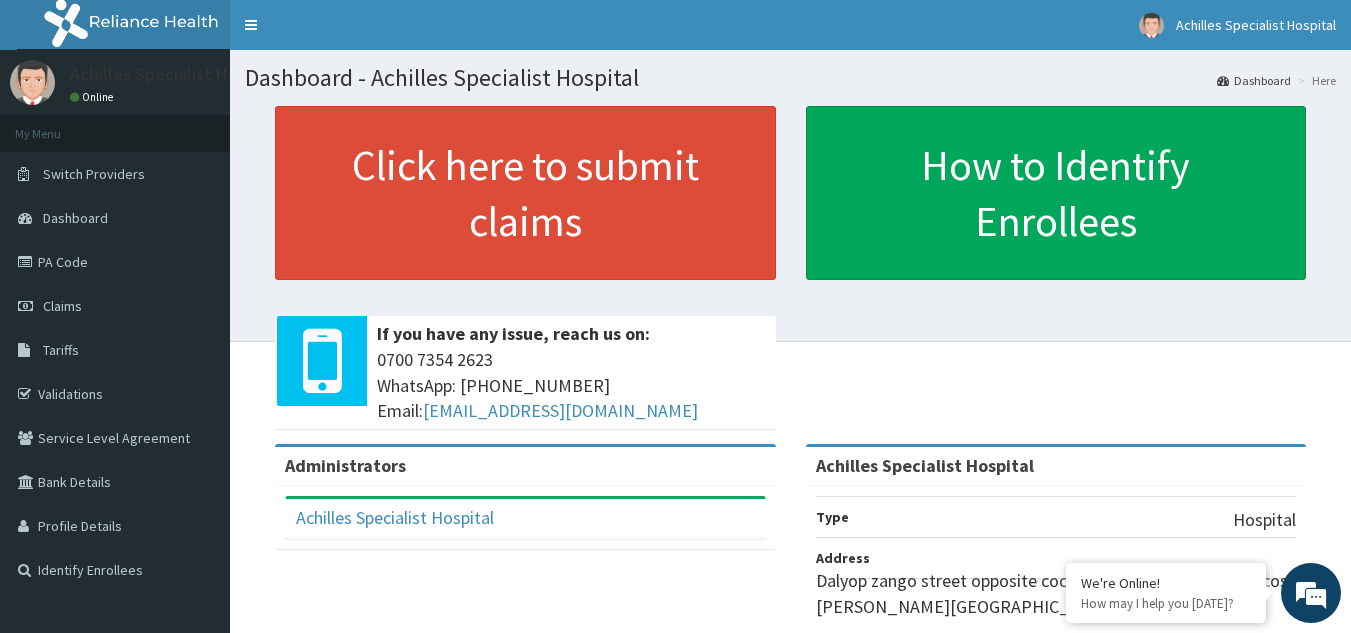 click on "Click here to submit claims
If you have any issue, reach us on:
0700 7354 2623 WhatsApp: 017001580 Email:  hellonigeria@getreliancehealth.com
How to Identify Enrollees" at bounding box center (790, 275) 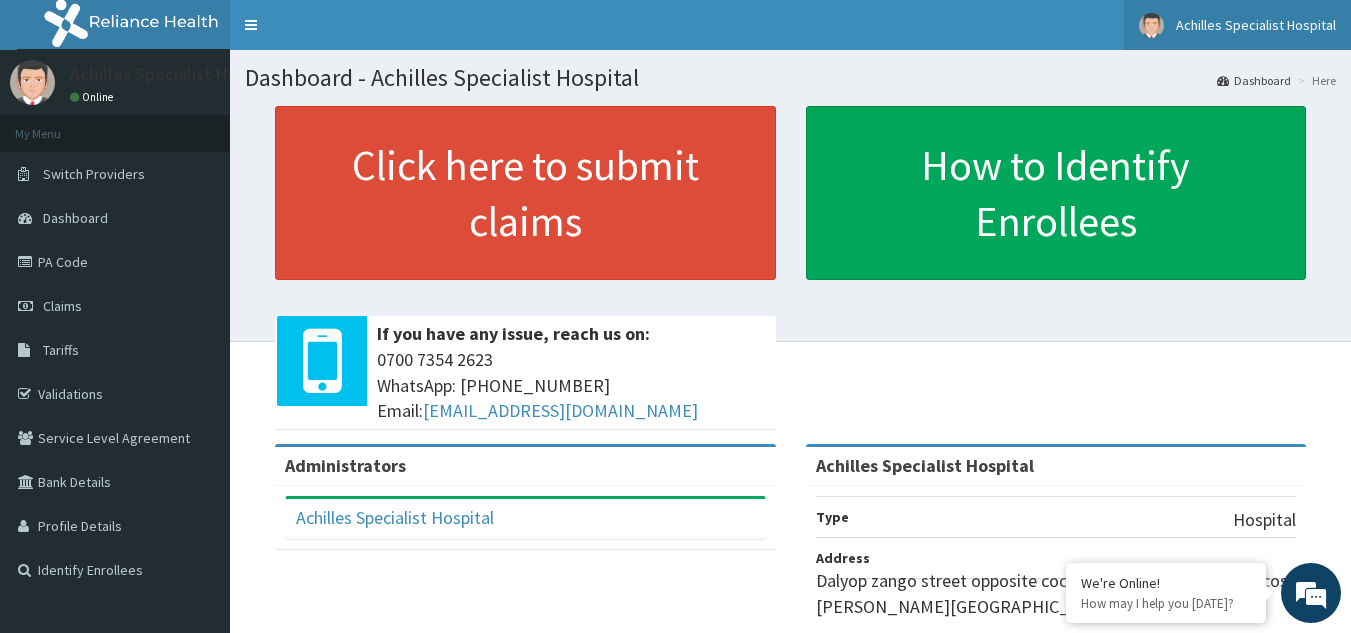 click on "Achilles Specialist Hospital" at bounding box center (1237, 25) 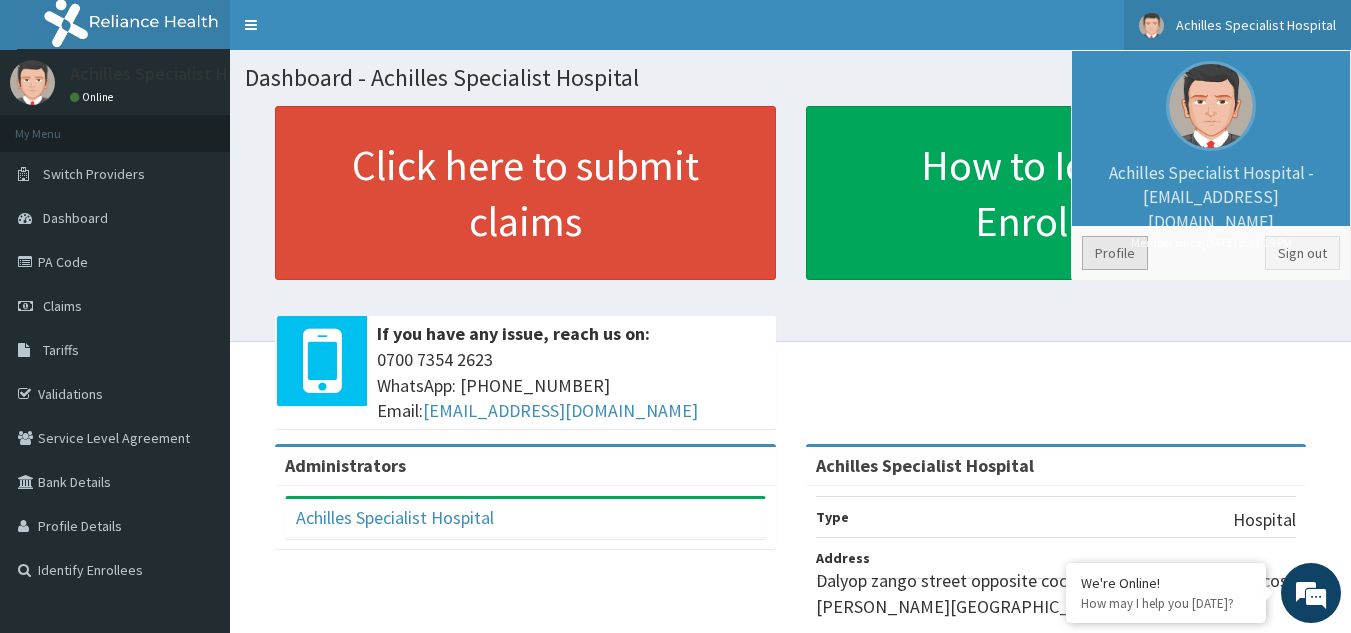 click on "Profile" at bounding box center (1115, 253) 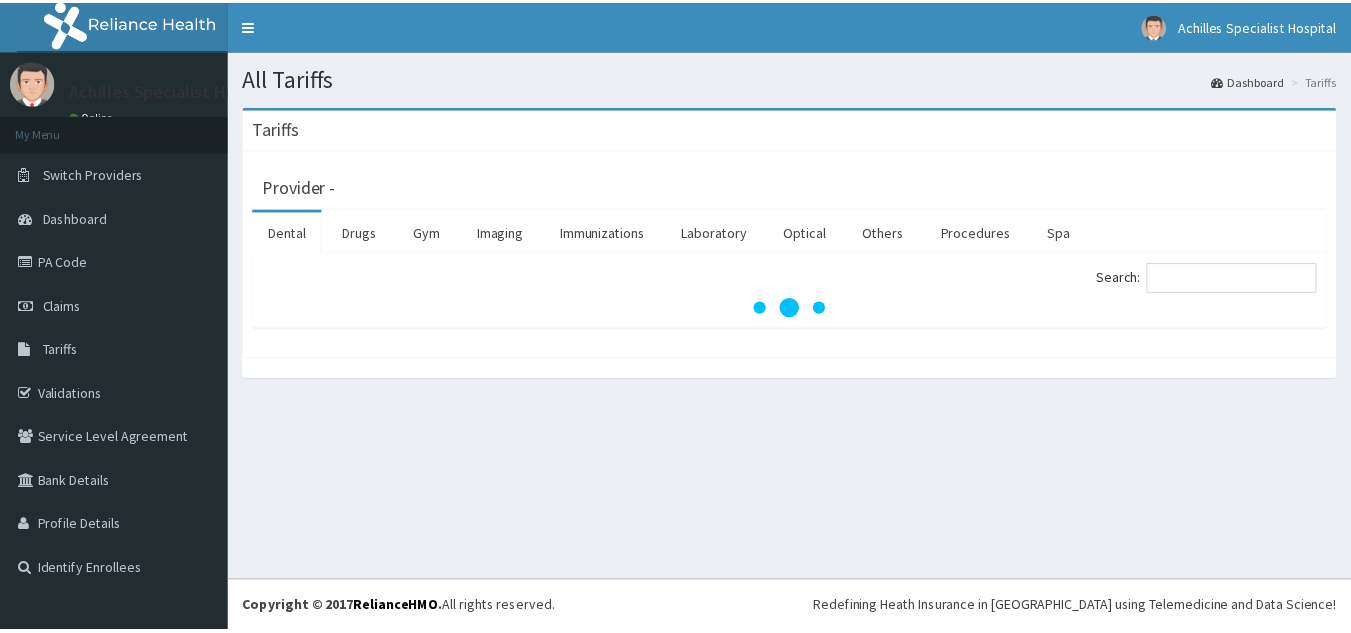 scroll, scrollTop: 0, scrollLeft: 0, axis: both 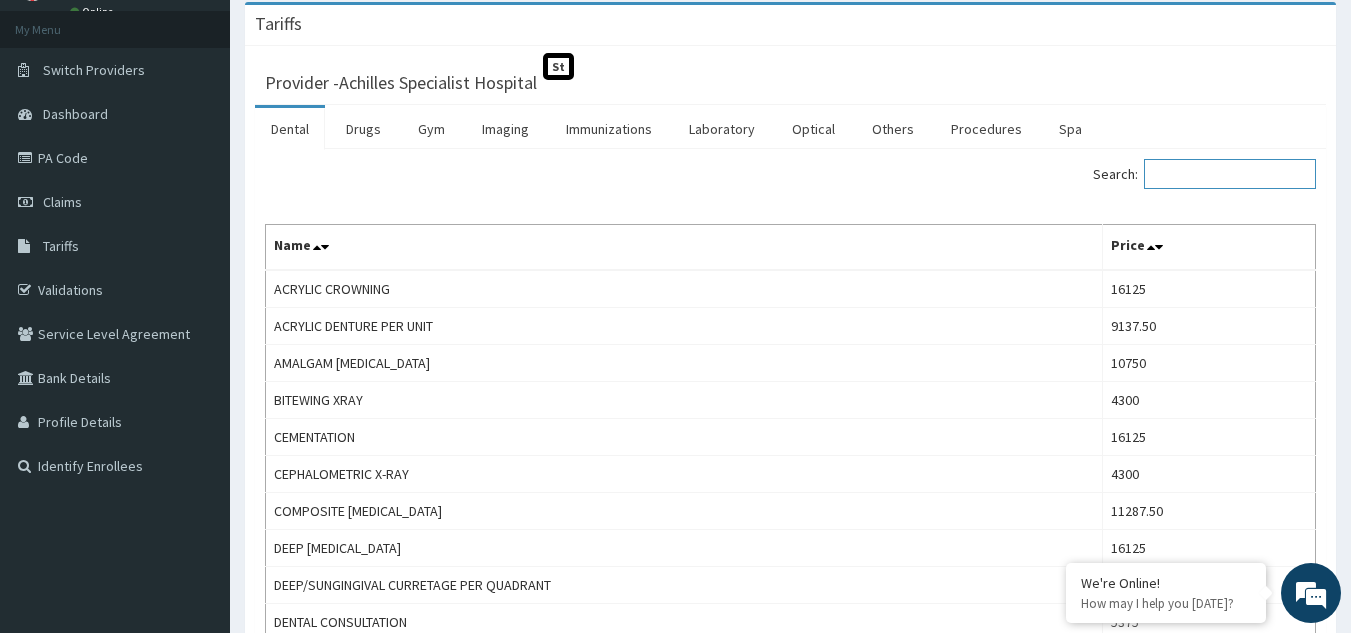 click on "Search:" at bounding box center (1230, 174) 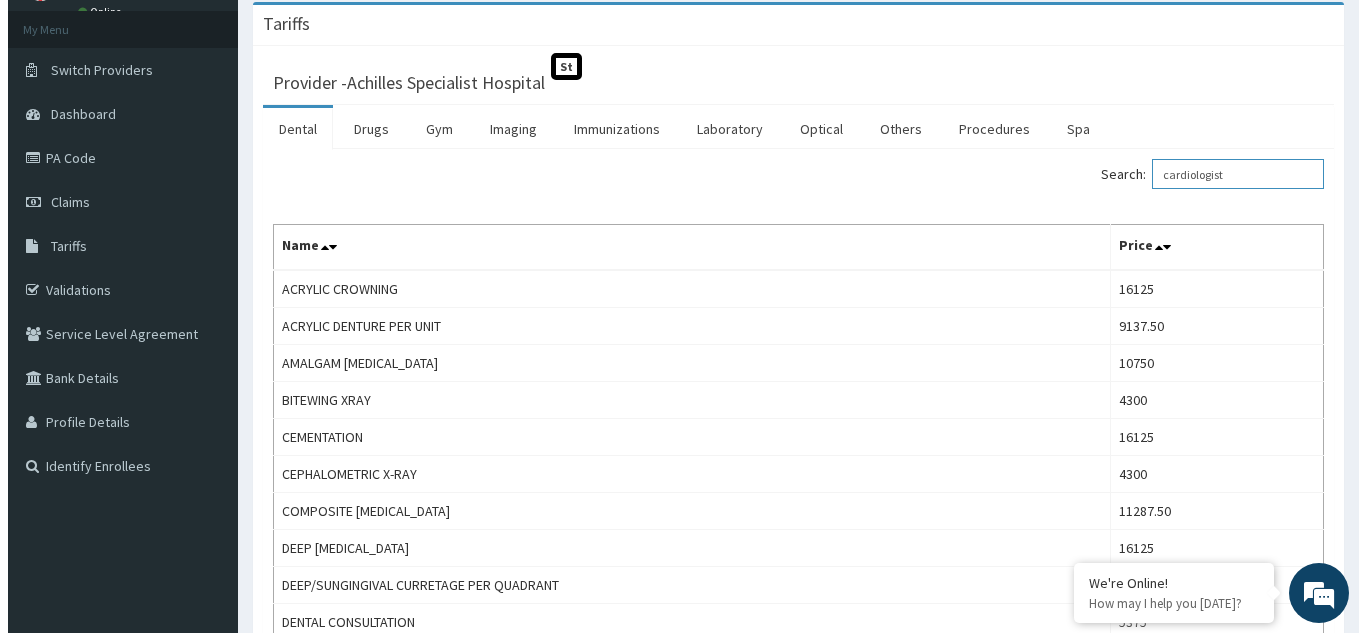 scroll, scrollTop: 0, scrollLeft: 0, axis: both 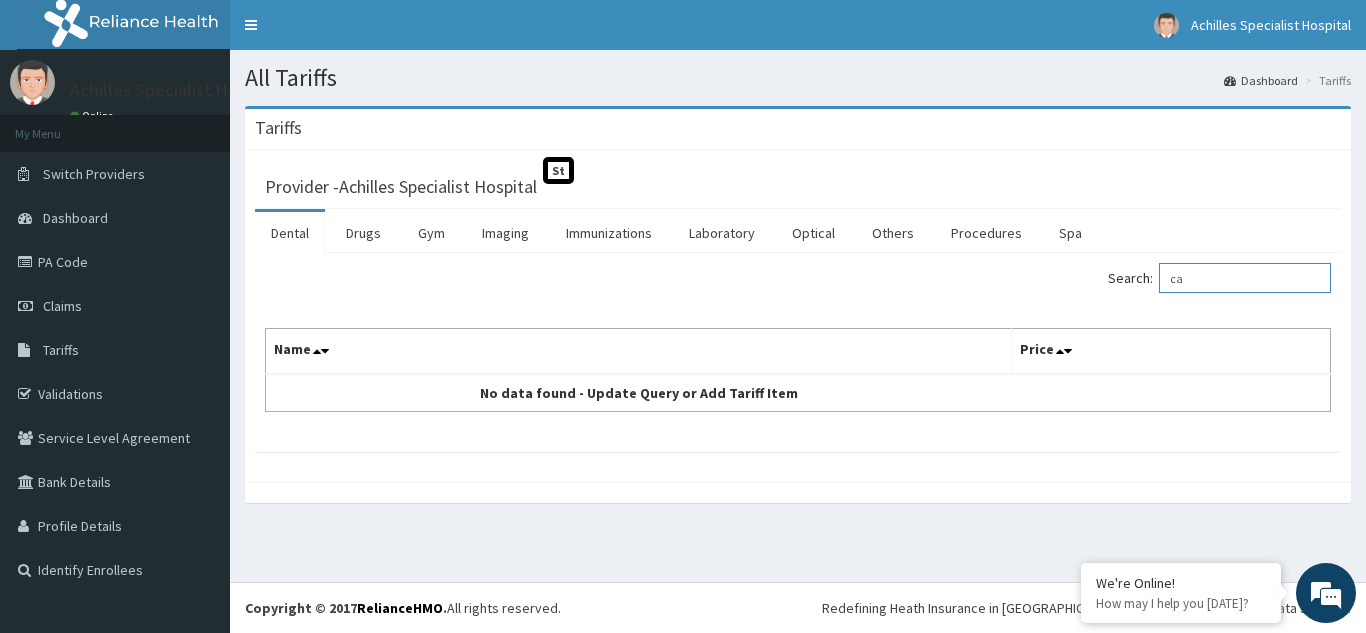 type on "c" 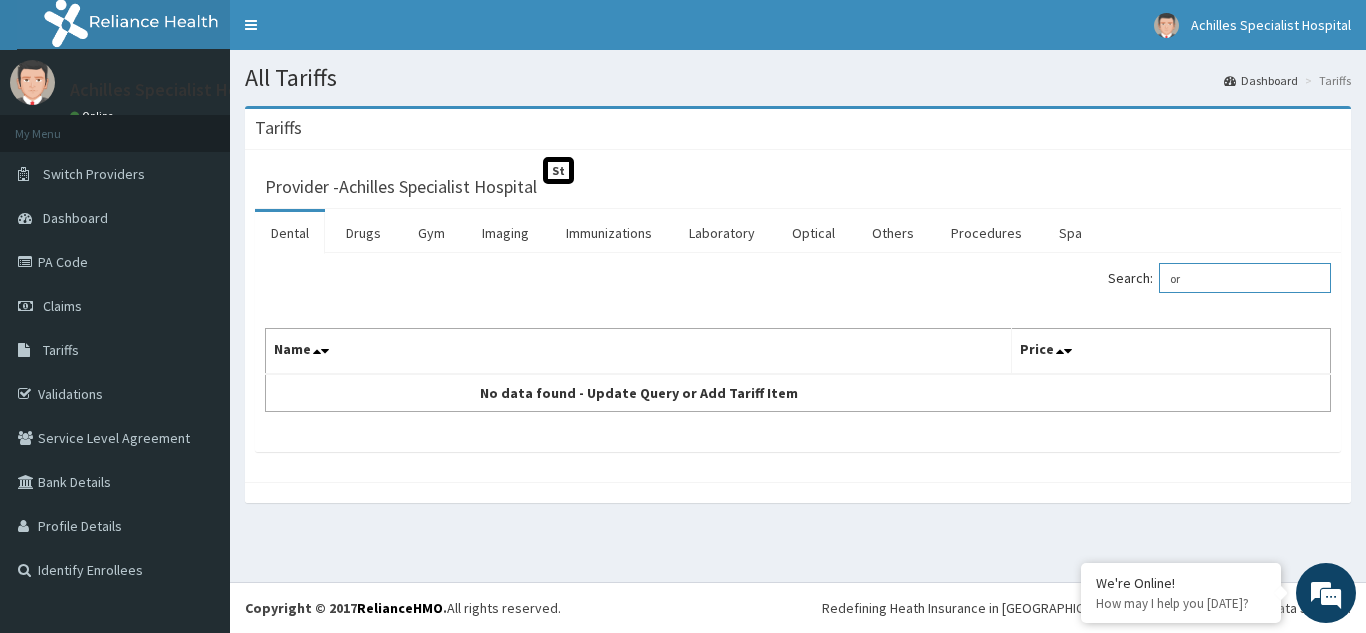 type on "o" 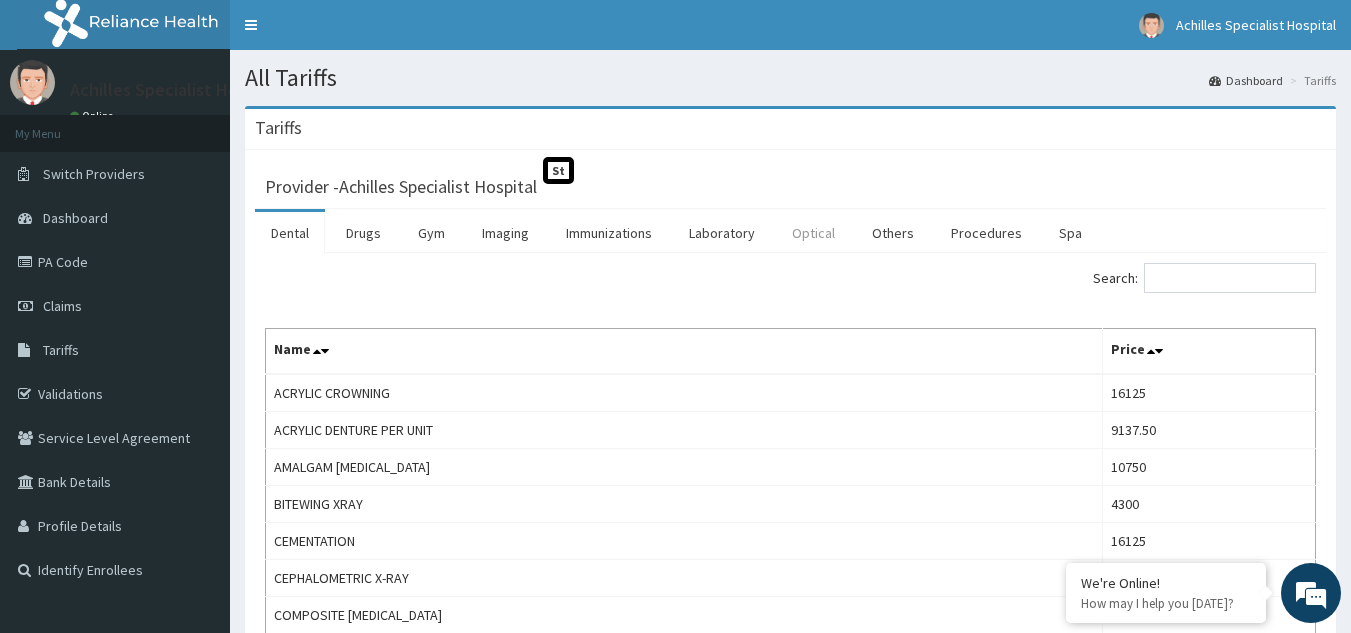 click on "Optical" at bounding box center [813, 233] 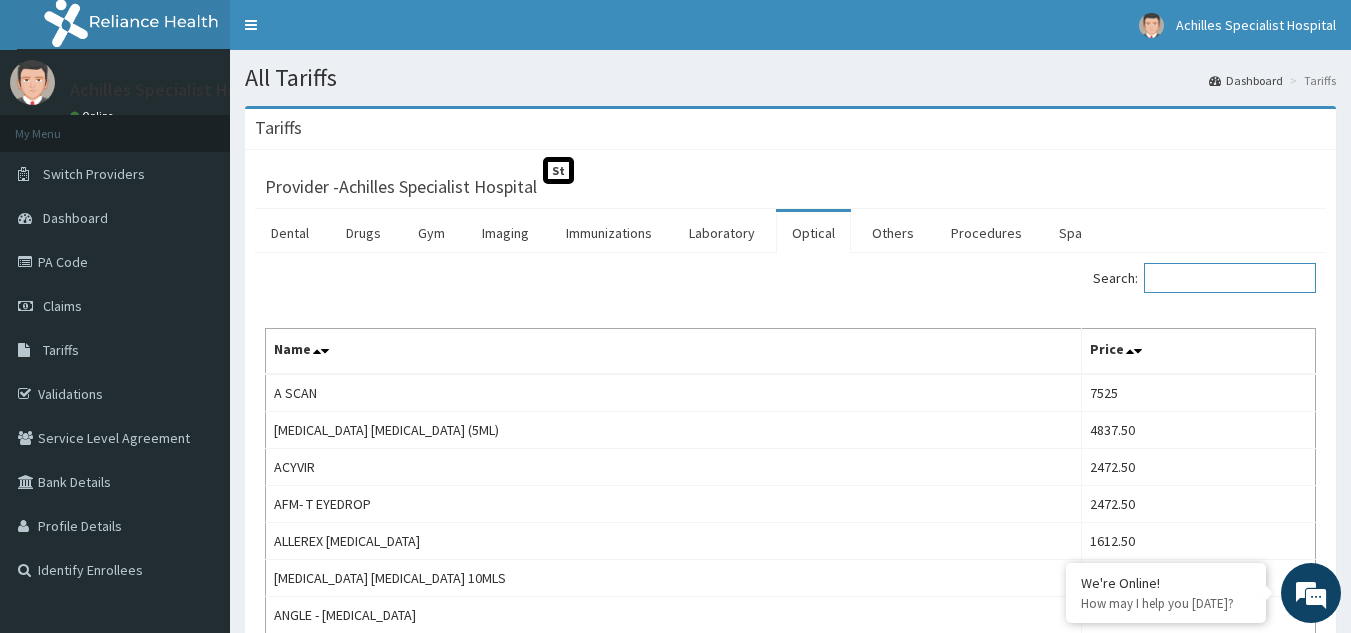 click on "Search:" at bounding box center (1230, 278) 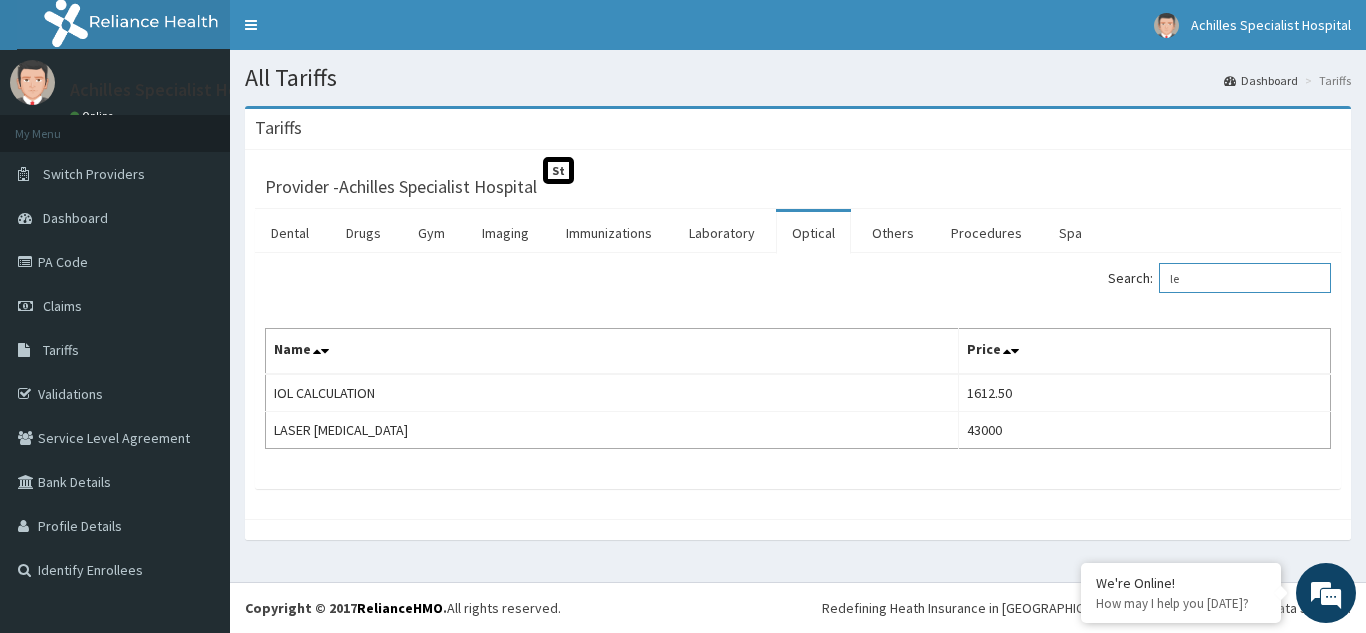 type on "l" 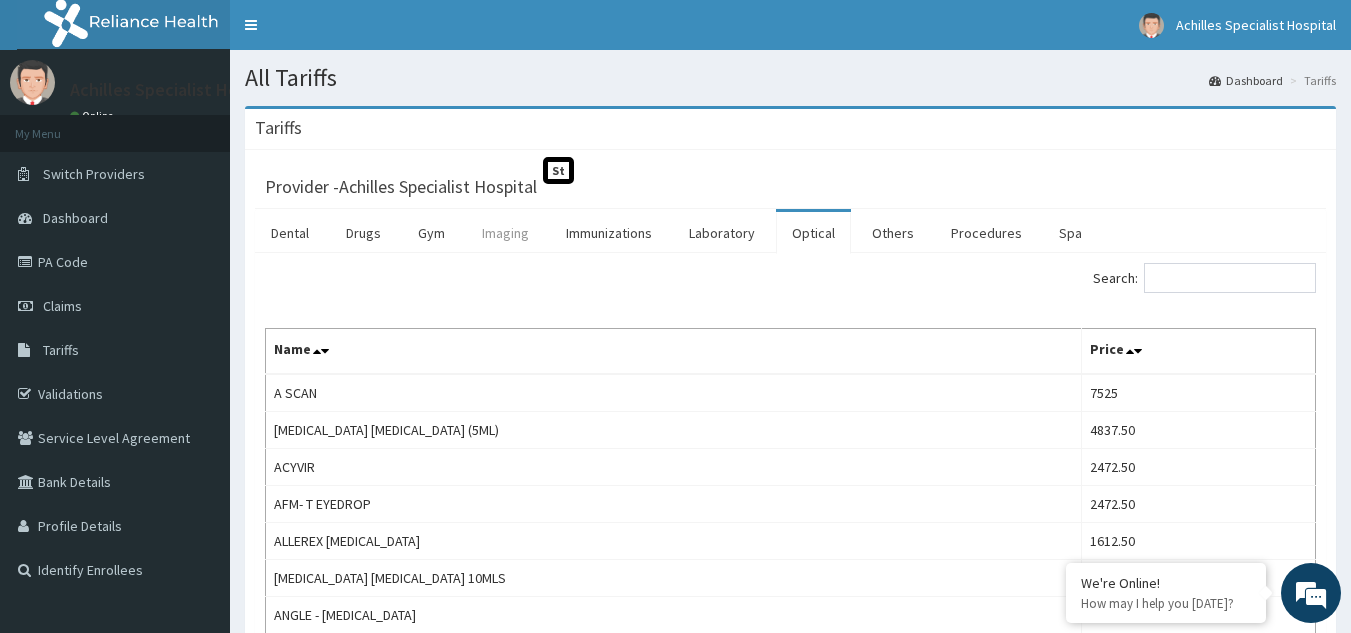click on "Imaging" at bounding box center [505, 233] 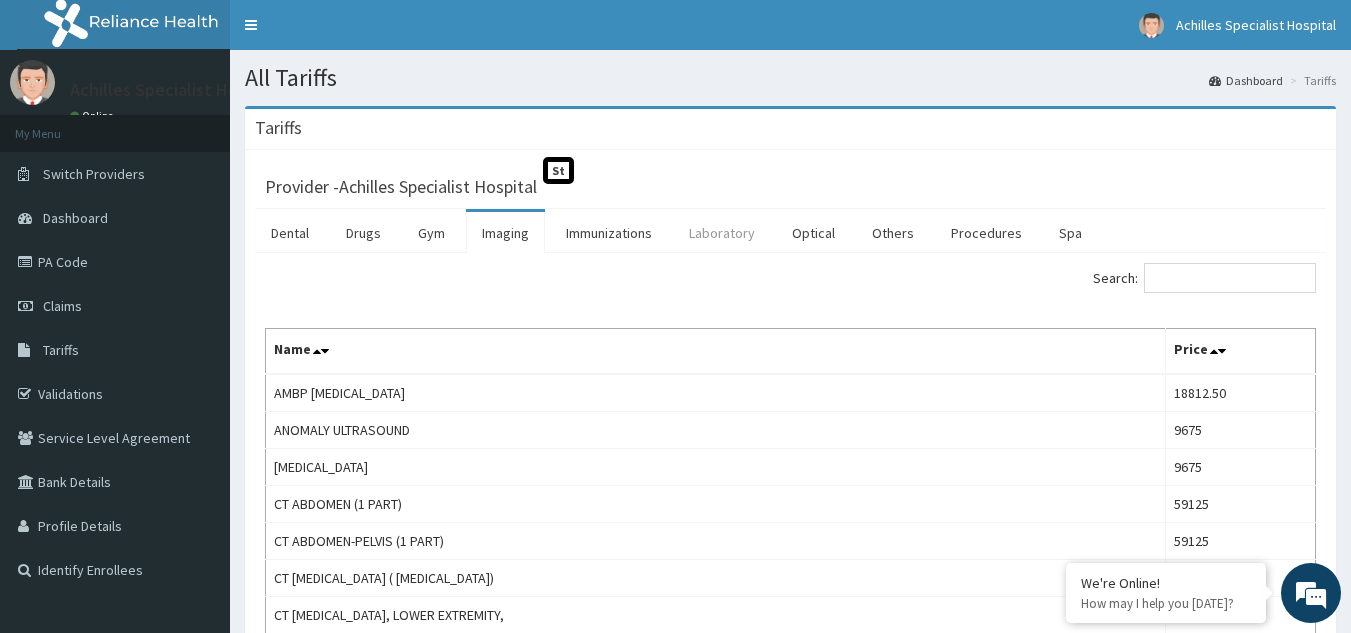 click on "Laboratory" at bounding box center (722, 233) 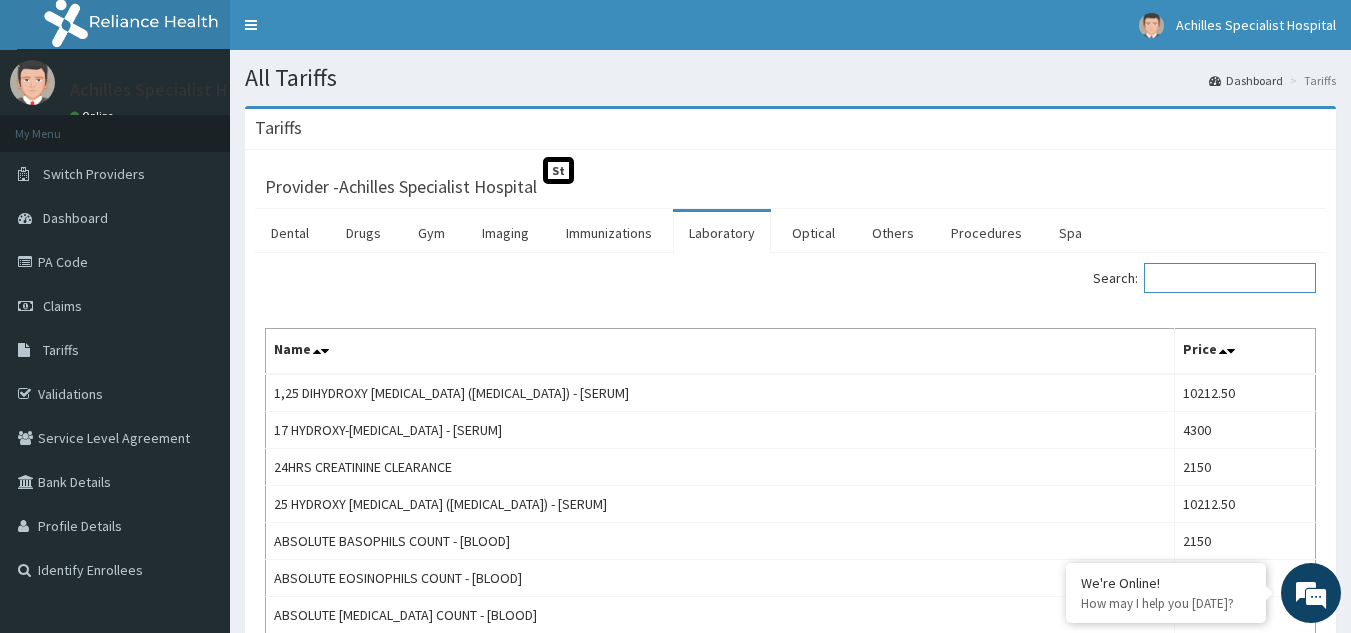 click on "Search:" at bounding box center (1230, 278) 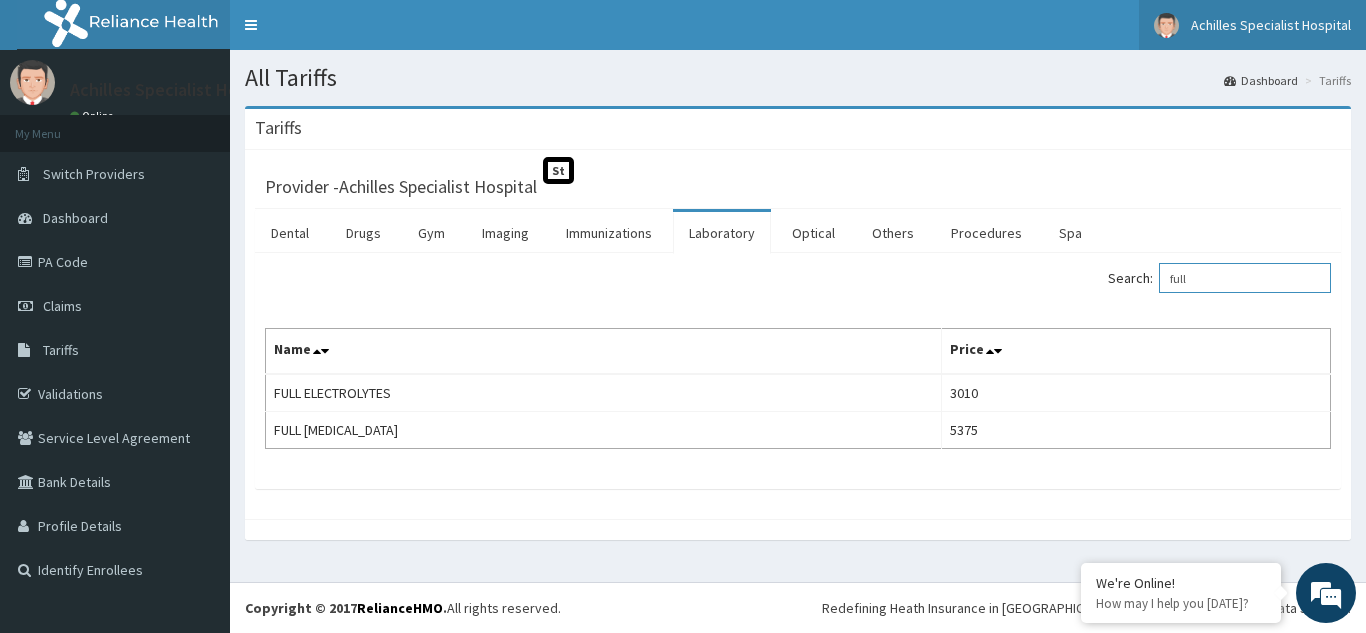 type on "full" 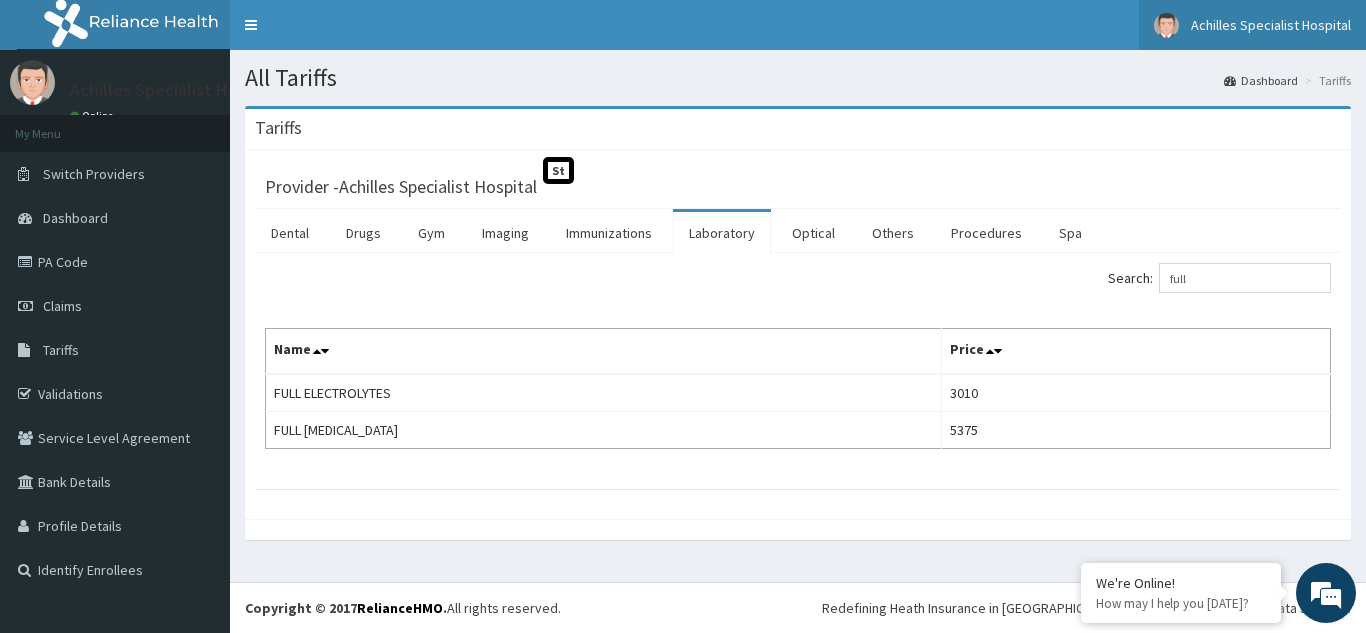 click on "Achilles Specialist Hospital" at bounding box center [1271, 25] 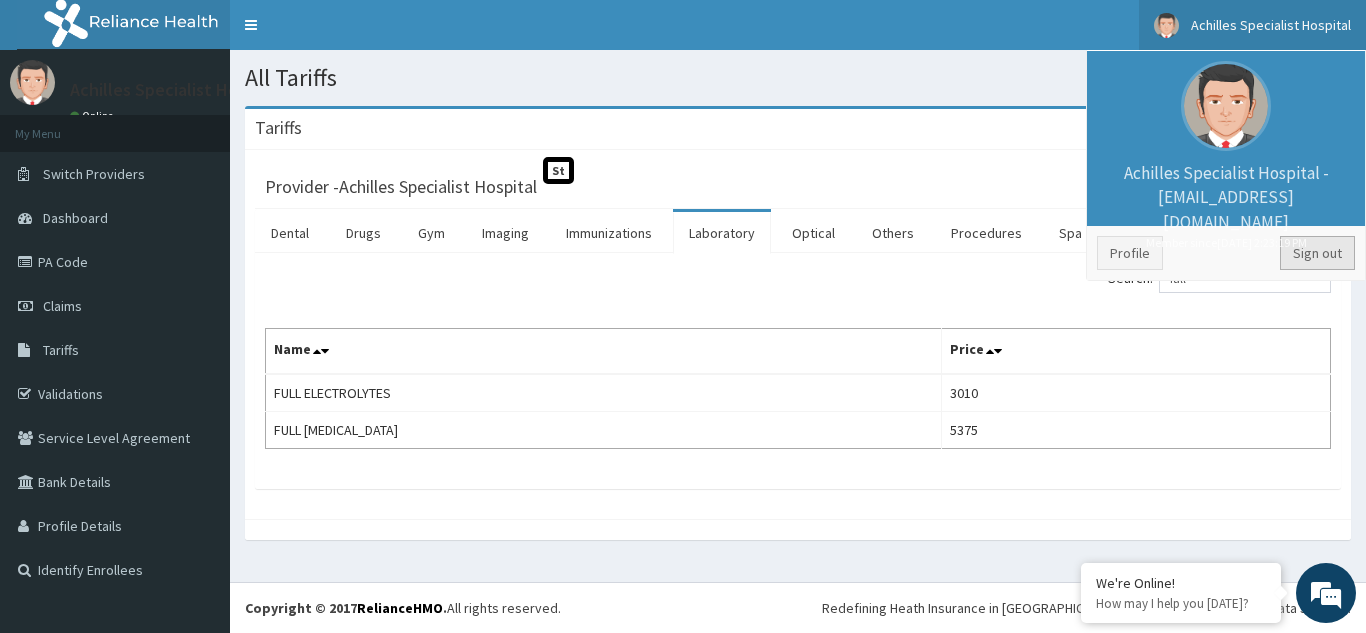 click on "Sign out" at bounding box center [1317, 253] 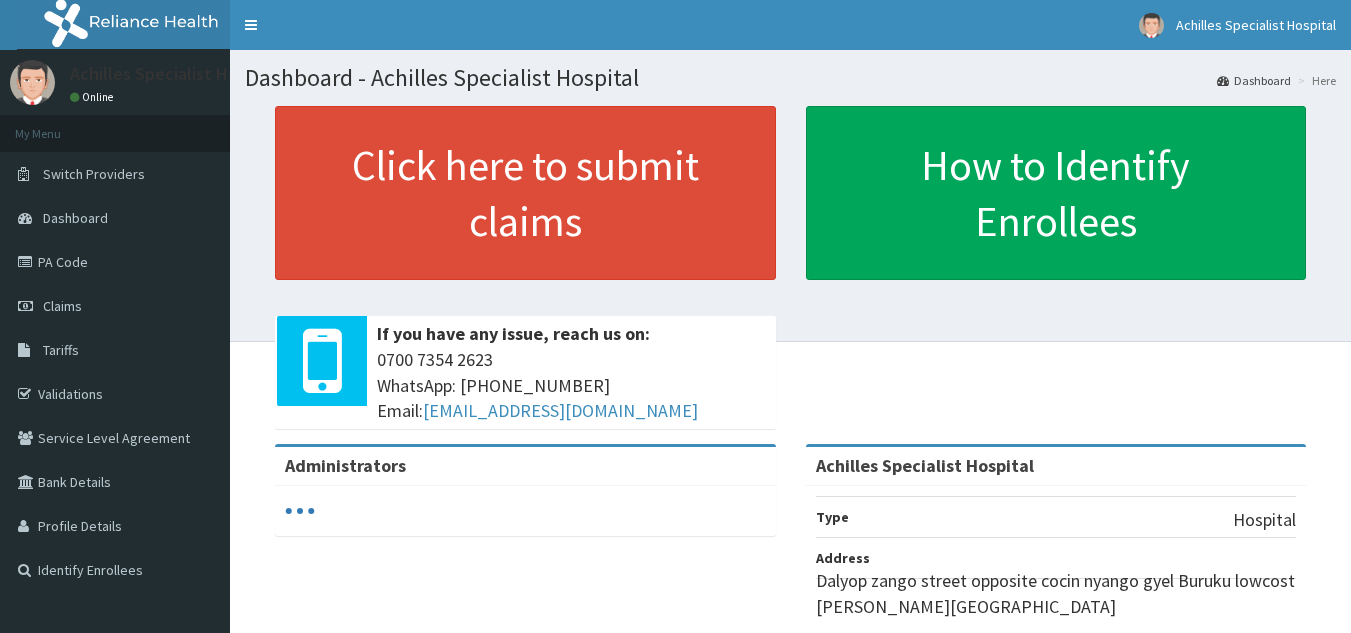 scroll, scrollTop: 0, scrollLeft: 0, axis: both 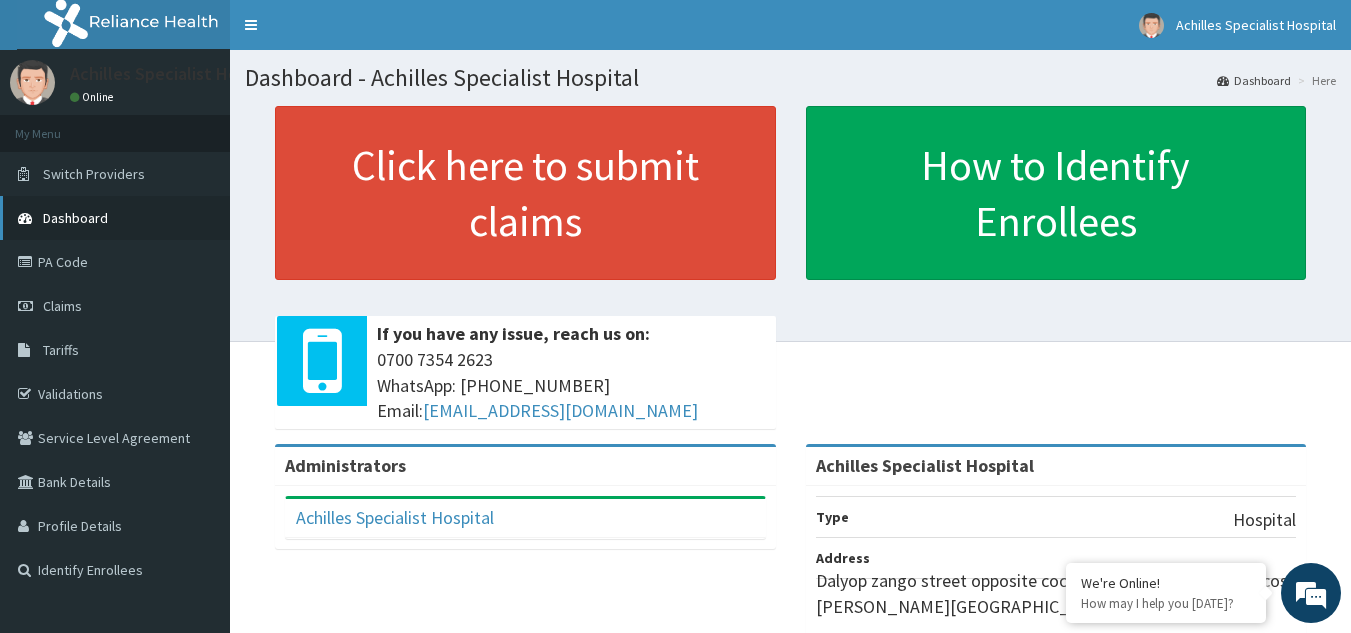 click on "Dashboard" at bounding box center [75, 218] 